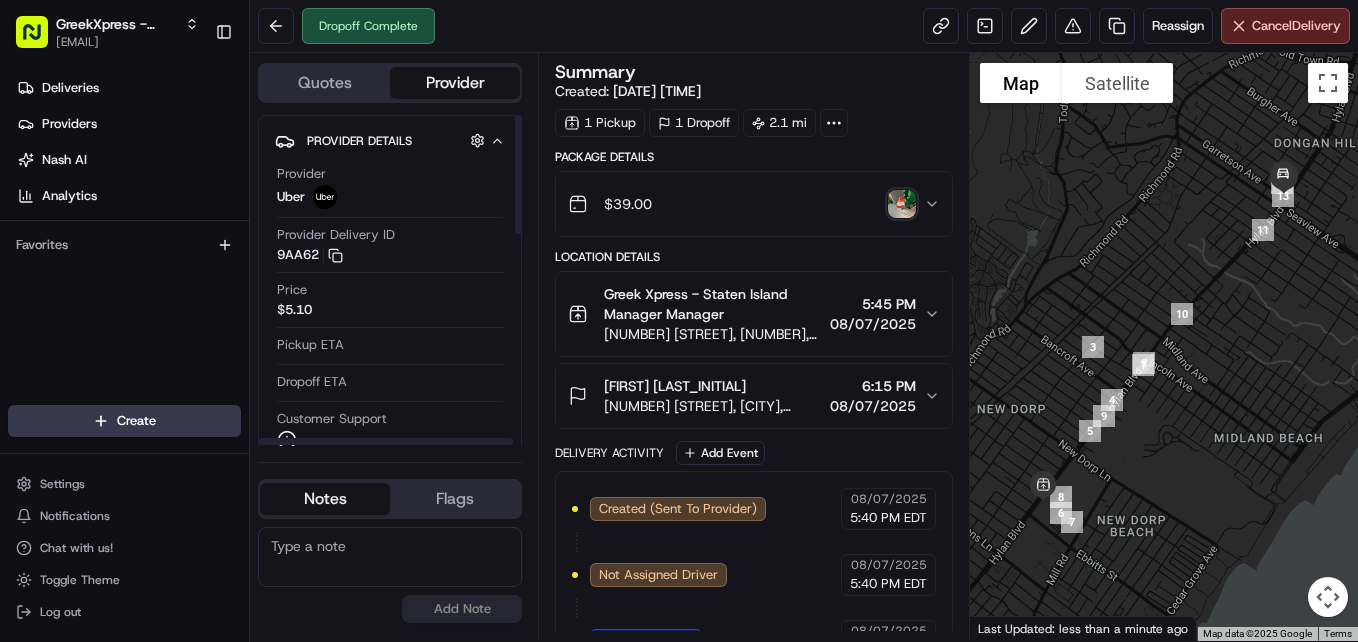 scroll, scrollTop: 0, scrollLeft: 0, axis: both 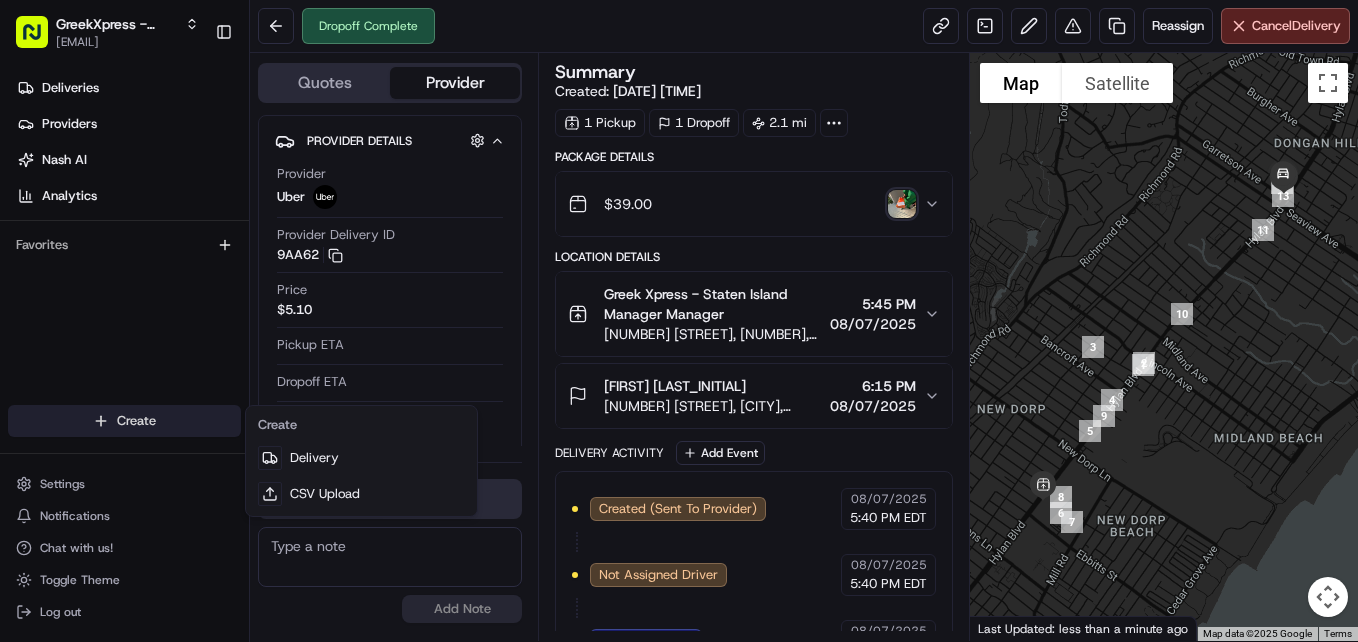 click on "[FIRST] [LAST_INITIAL].com Toggle Sidebar Deliveries Providers Nash AI Analytics Favorites Main Menu Members & Organization Organization Users Roles Preferences Customization Tracking Orchestration Automations Dispatch Strategy Locations Pickup Locations Dropoff Locations Billing Billing Refund Requests Integrations Notification Triggers Webhooks API Keys Request Logs Create Settings Notifications Chat with us! Toggle Theme Log out Dropoff Complete Reassign Cancel Delivery Quotes Provider Provider Details Hidden ( 1 ) Provider Uber Provider Delivery ID 9AA62 Copy del_4t7Ubs9-TSu-cWD6f6mqYg 9AA62 Price $5.10 Pickup ETA Dropoff ETA Customer Support Driver Details Hidden ( 5 ) Name [FIRST] [LAST_INITIAL]. Pickup Phone Number +1 [PHONE] ext. 58758255 Dropoff Phone Number +1 [PHONE] Tip $0.00 Type car Make Honda Model CR-V Color white License Plate Number ***[LAST_FOUR_DIGITS] Notes Flags [EMAIL] [EMAIL] Add Note [EMAIL] [EMAIL] Add Flag" at bounding box center (679, 321) 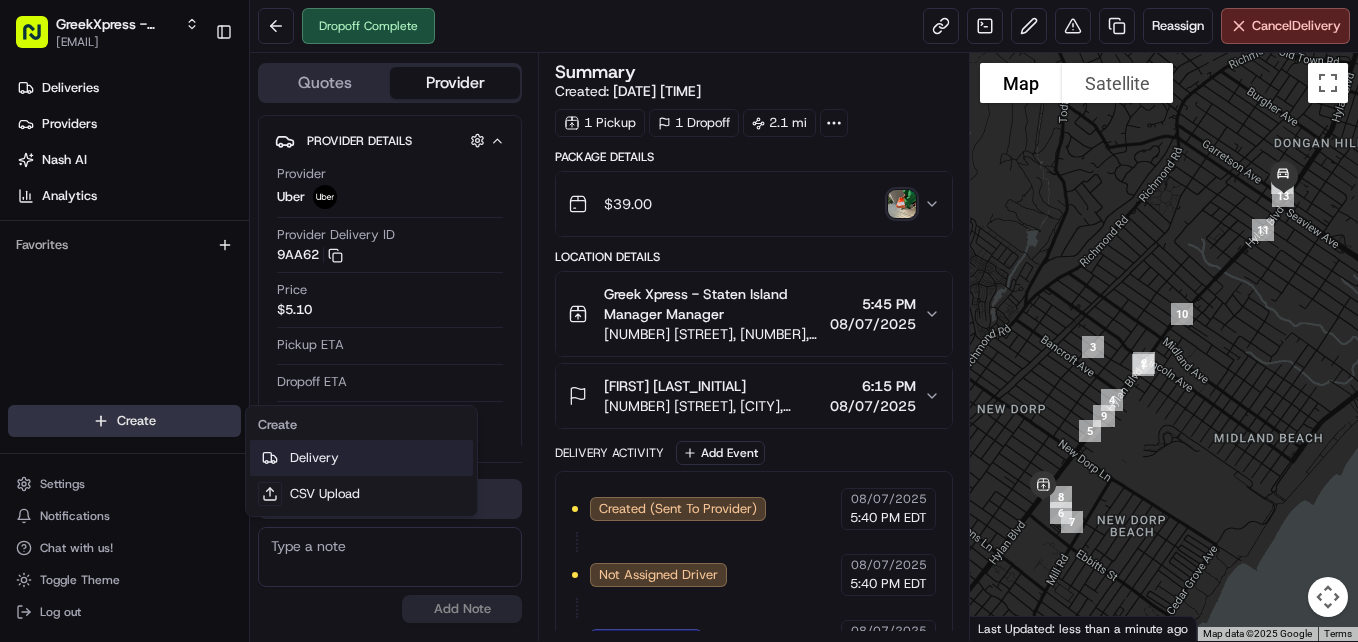 click on "Delivery" at bounding box center (361, 458) 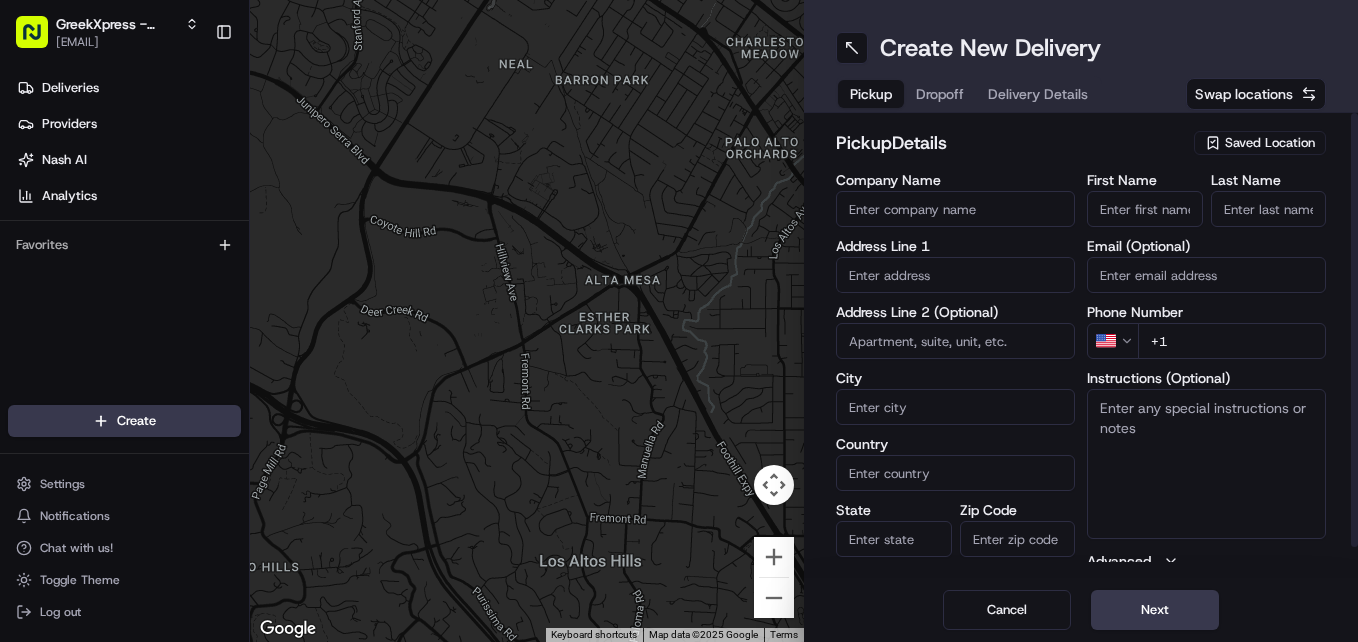 click on "First Name" at bounding box center (1145, 209) 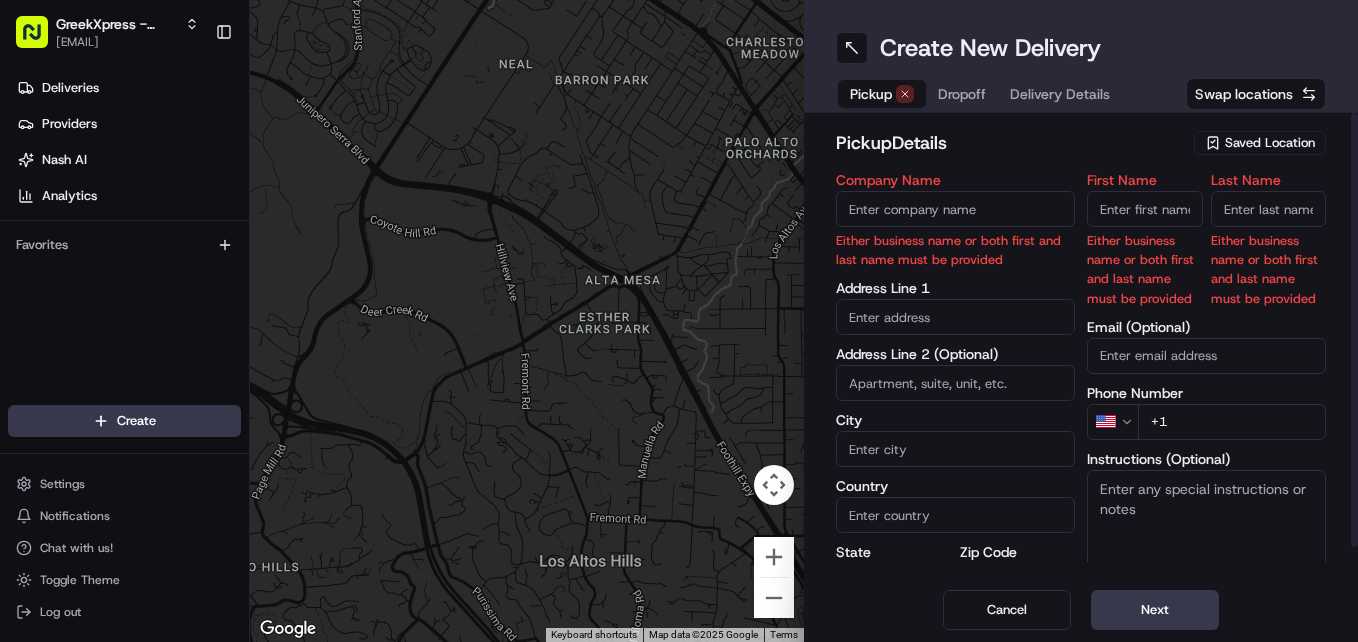 click on "Saved Location" at bounding box center [1270, 143] 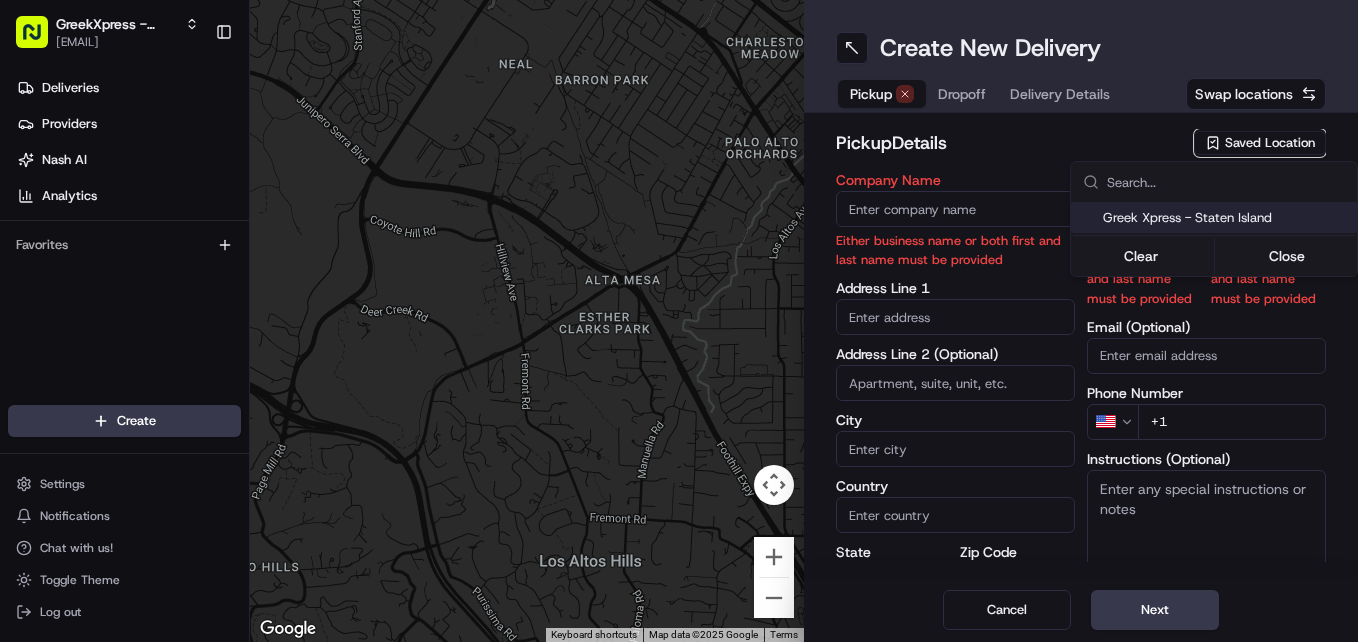 click on "Greek Xpress - Staten Island" at bounding box center [1226, 218] 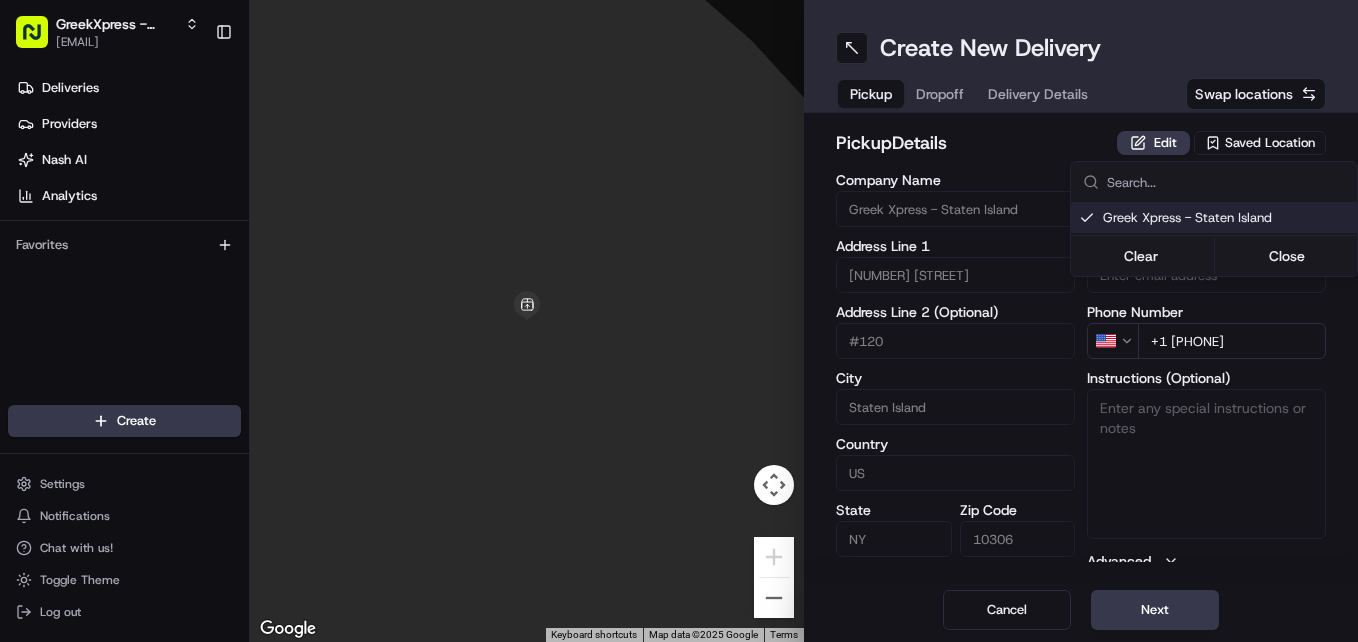 click on "[FIRST] - [CITY] [EMAIL] Toggle Sidebar Deliveries Providers Nash AI Analytics Favorites Main Menu Members & Organization Organization Users Roles Preferences Customization Tracking Orchestration Automations Dispatch Strategy Locations Pickup Locations Dropoff Locations Billing Billing Refund Requests Integrations Notification Triggers Webhooks API Keys Request Logs Create Settings Notifications Chat with us! Toggle Theme Log out To navigate the map with touch gestures double-tap and hold your finger on the map, then drag the map. ← Move left → Move right ↑ Move up ↓ Move down + Zoom in - Zoom out Home Jump left by 75% End Jump right by 75% Page Up Jump up by 75% Page Down Jump down by 75% Keyboard shortcuts Map Data Map data ©2025 Google Map data ©2025 Google 2 m Click to toggle between metric and imperial units Terms Report a map error Create New Delivery Pickup Dropoff Delivery Details Swap locations pickup Details Edit Saved Location Company Name #120" at bounding box center [679, 321] 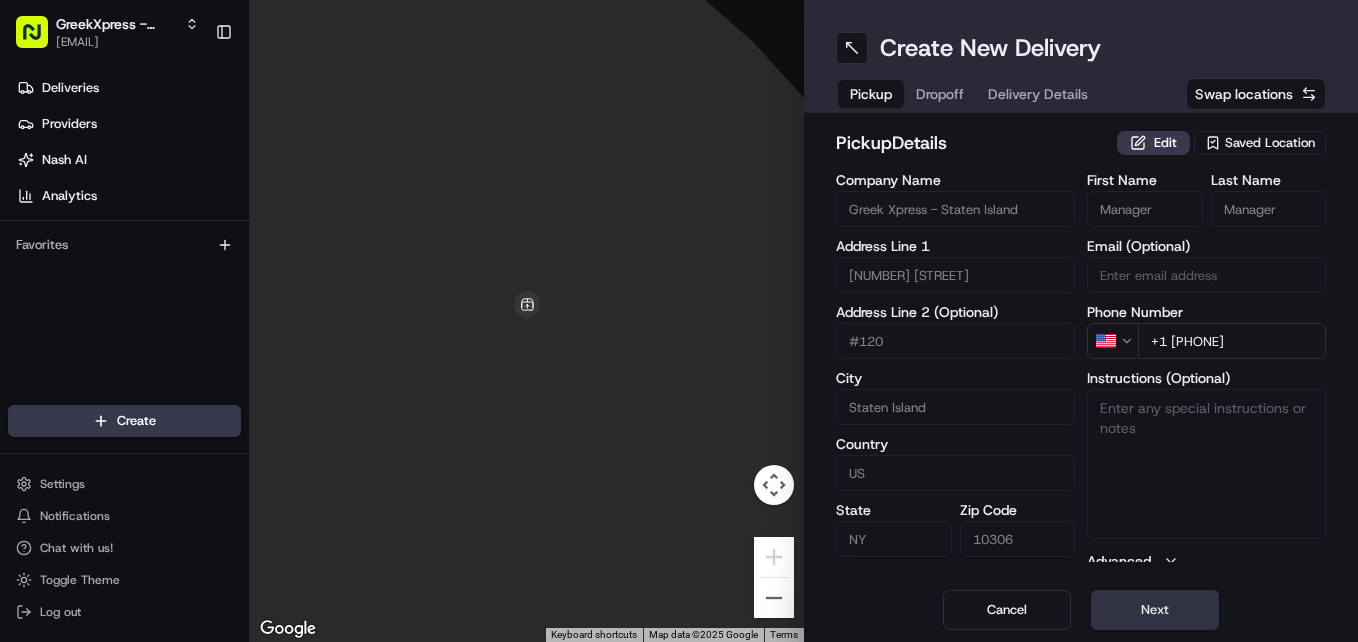 click on "Next" at bounding box center (1155, 610) 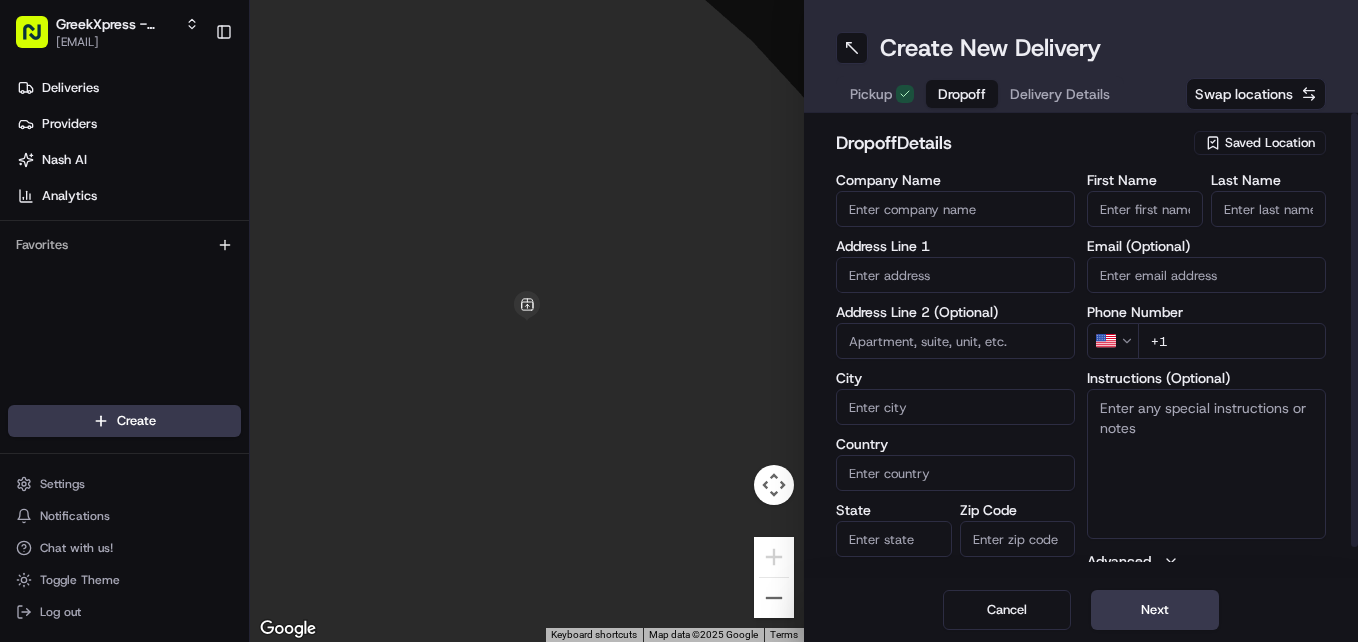 click on "First Name" at bounding box center [1145, 209] 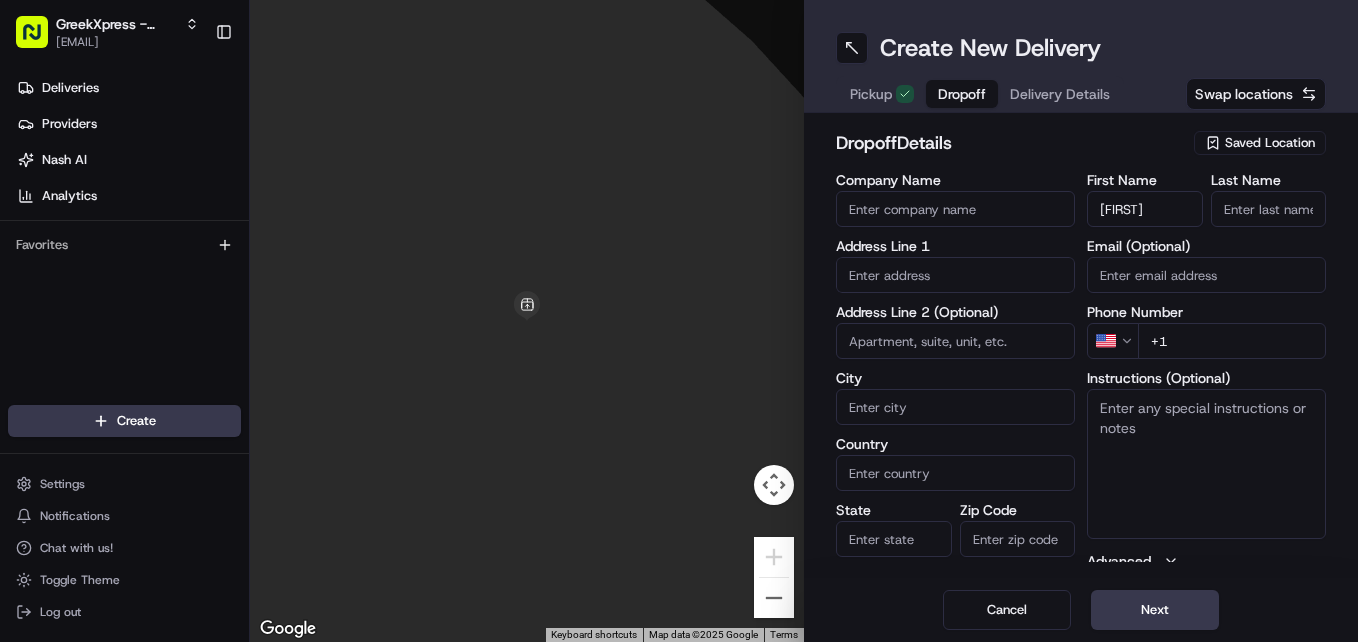 type on "[FIRST]" 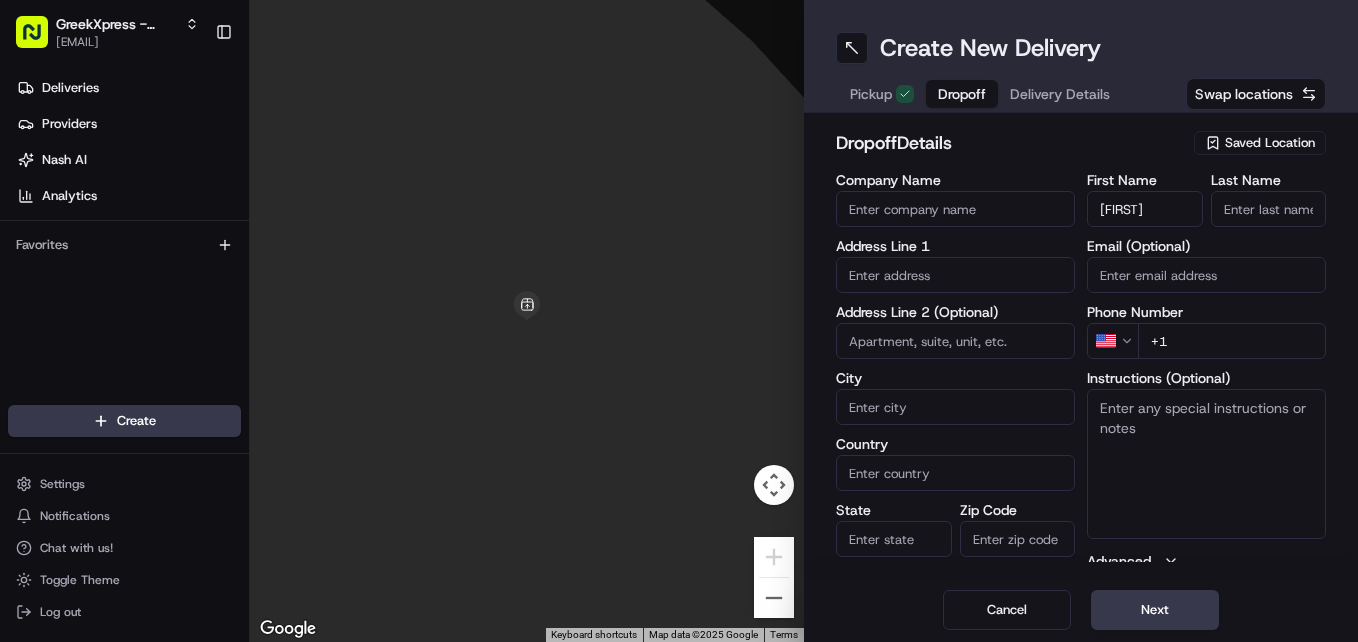 type on "[NUMBER] [STREET]" 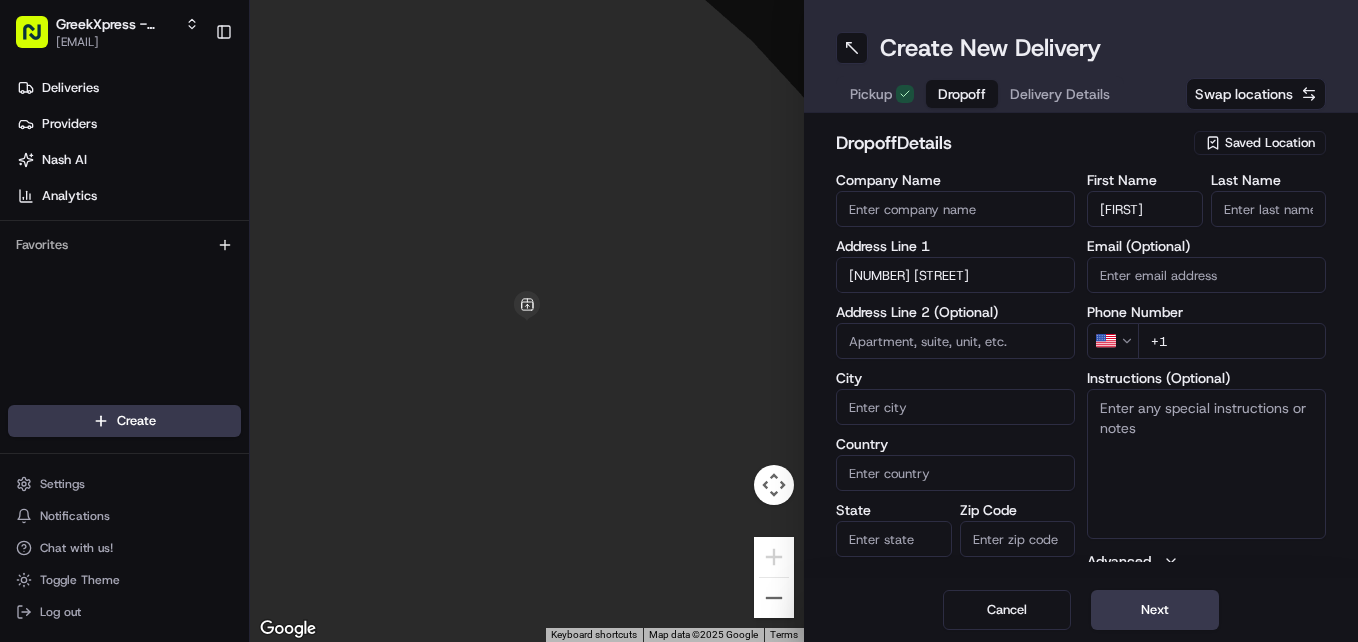 type on "United States" 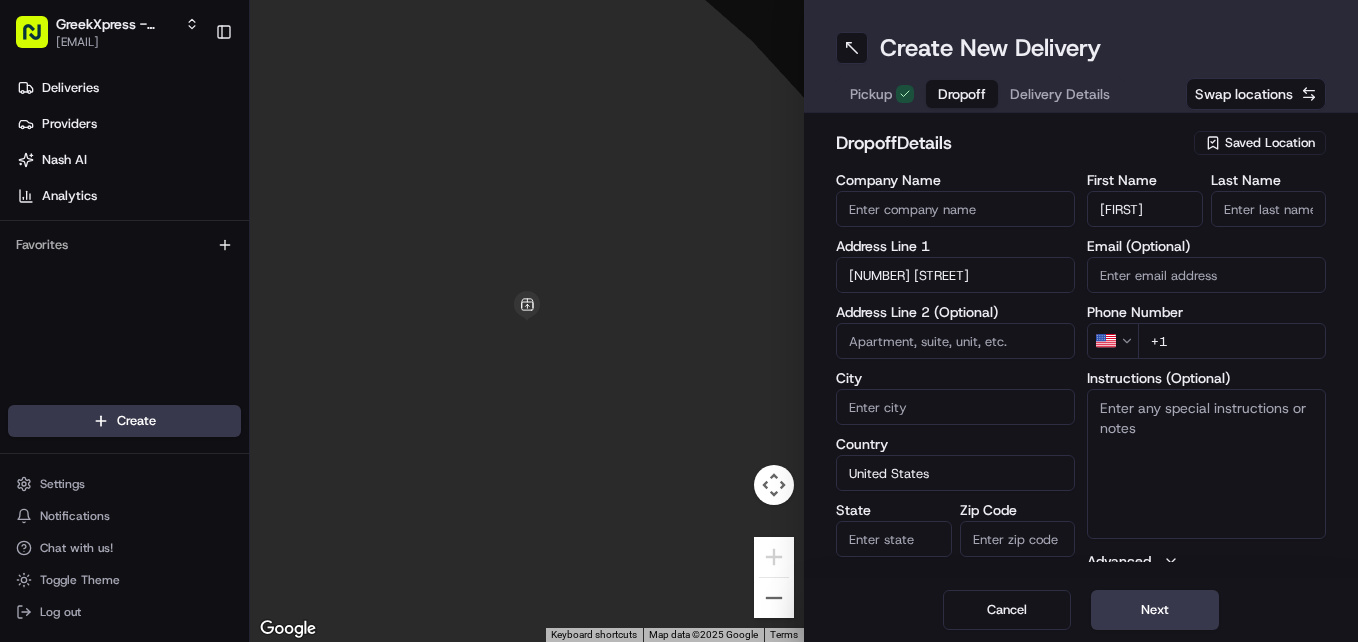type on "10306" 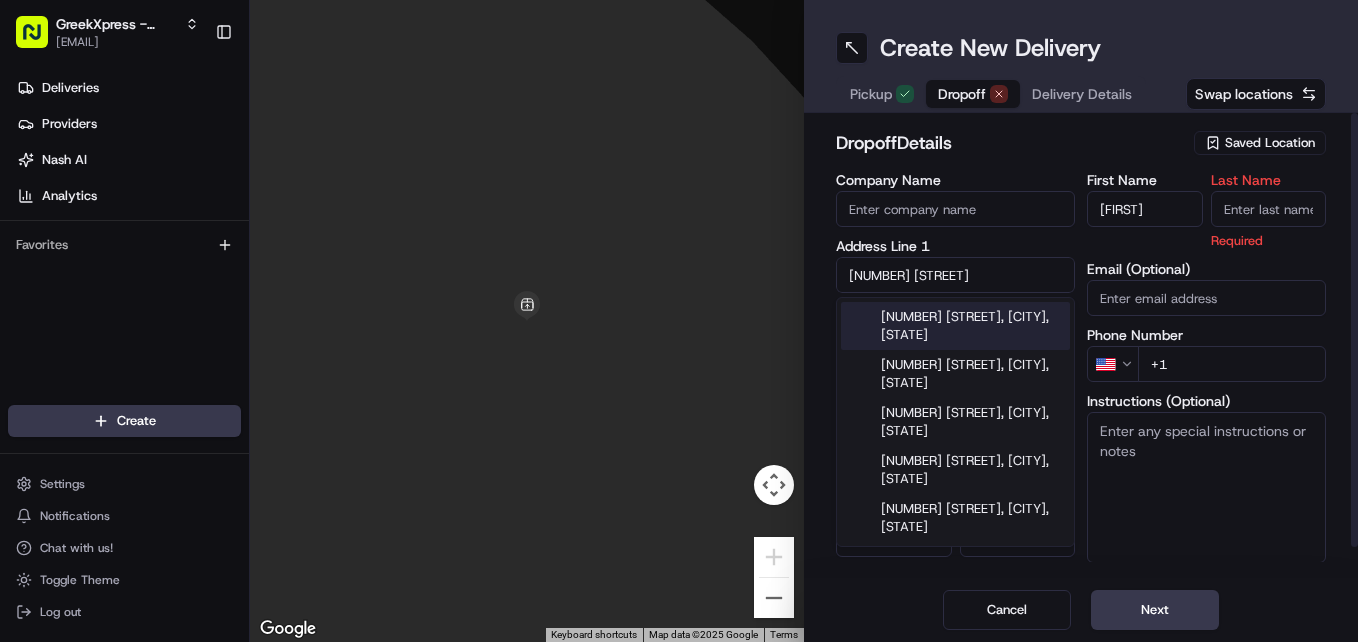 click on "[NUMBER] [STREET]" at bounding box center (955, 275) 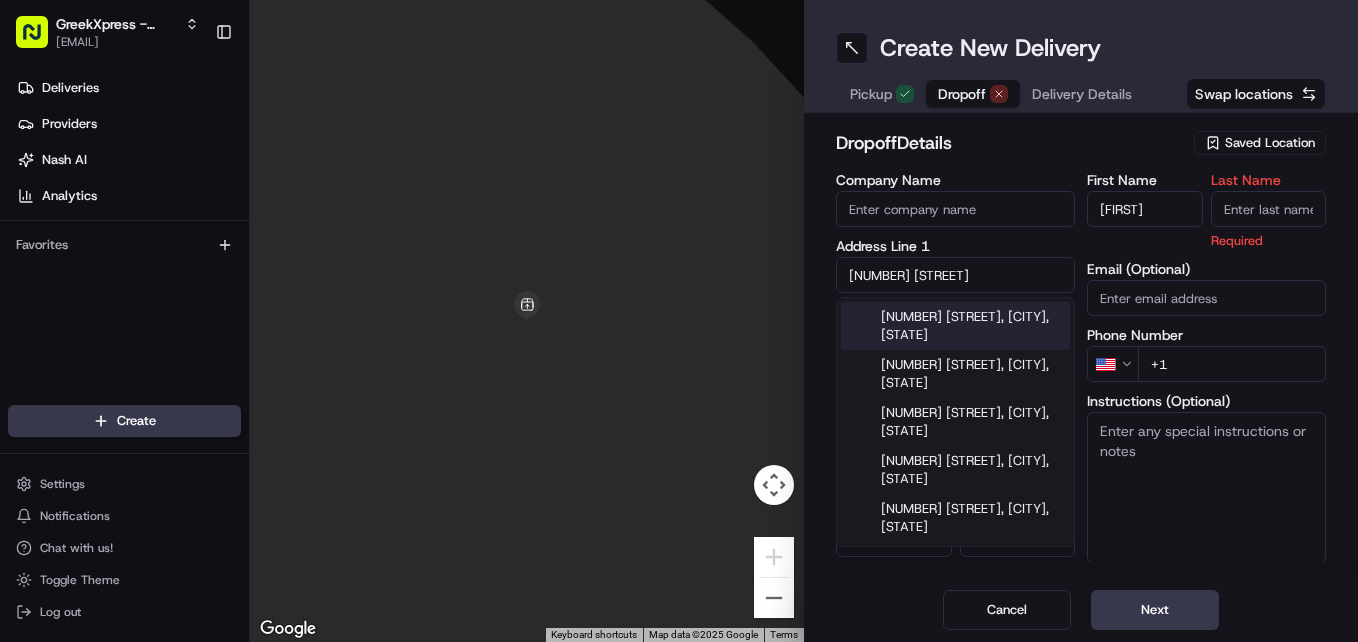 click on "[NUMBER] [STREET], [CITY], [STATE]" at bounding box center (955, 326) 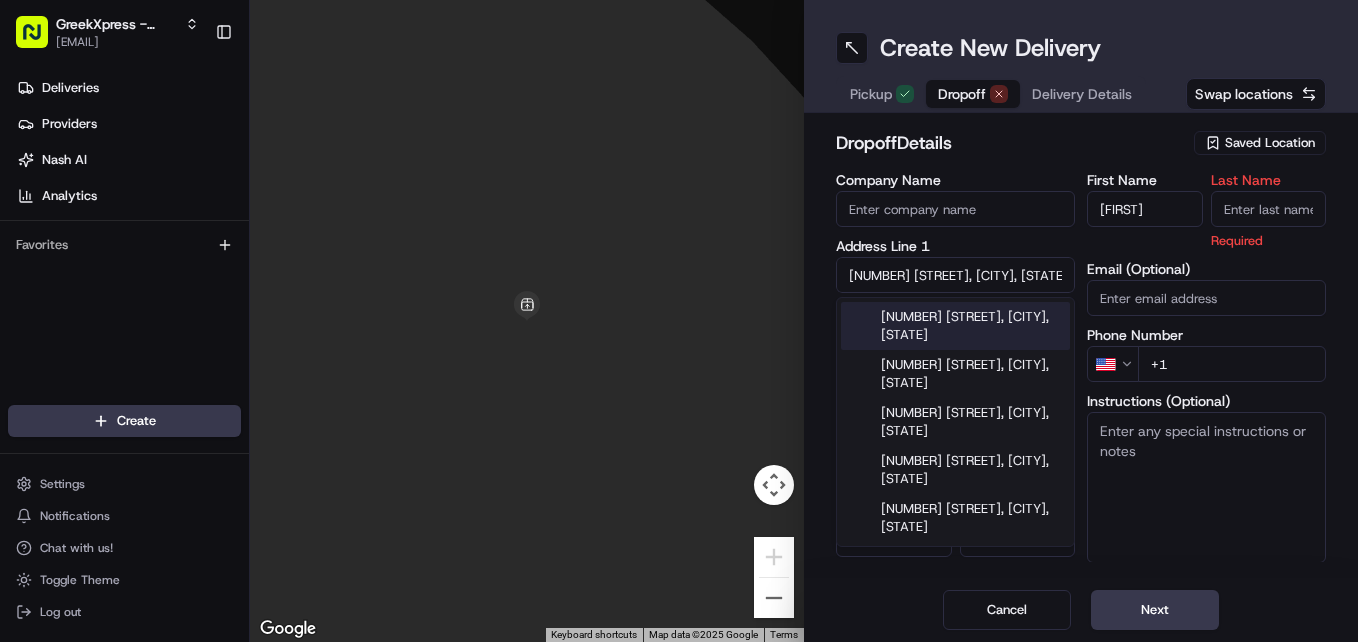 type on "[NUMBER] [STREET], [CITY], [STATE] [POSTAL_CODE], [COUNTRY]" 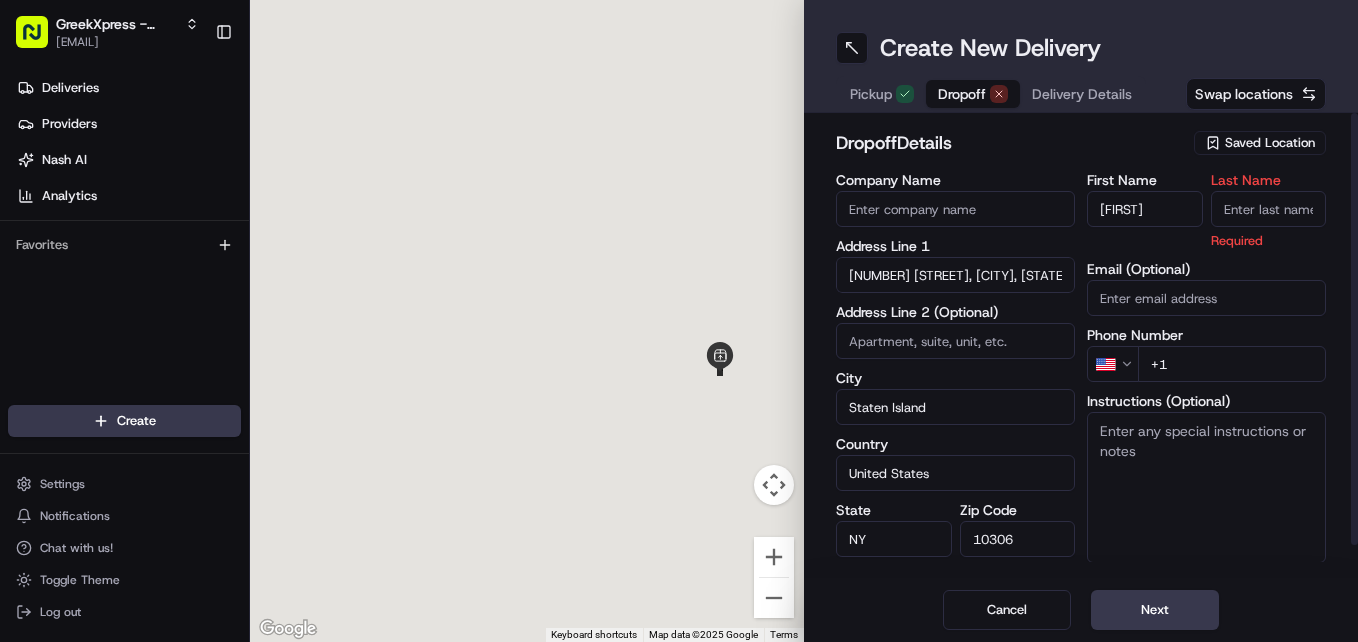 type on "[NUMBER] [STREET]" 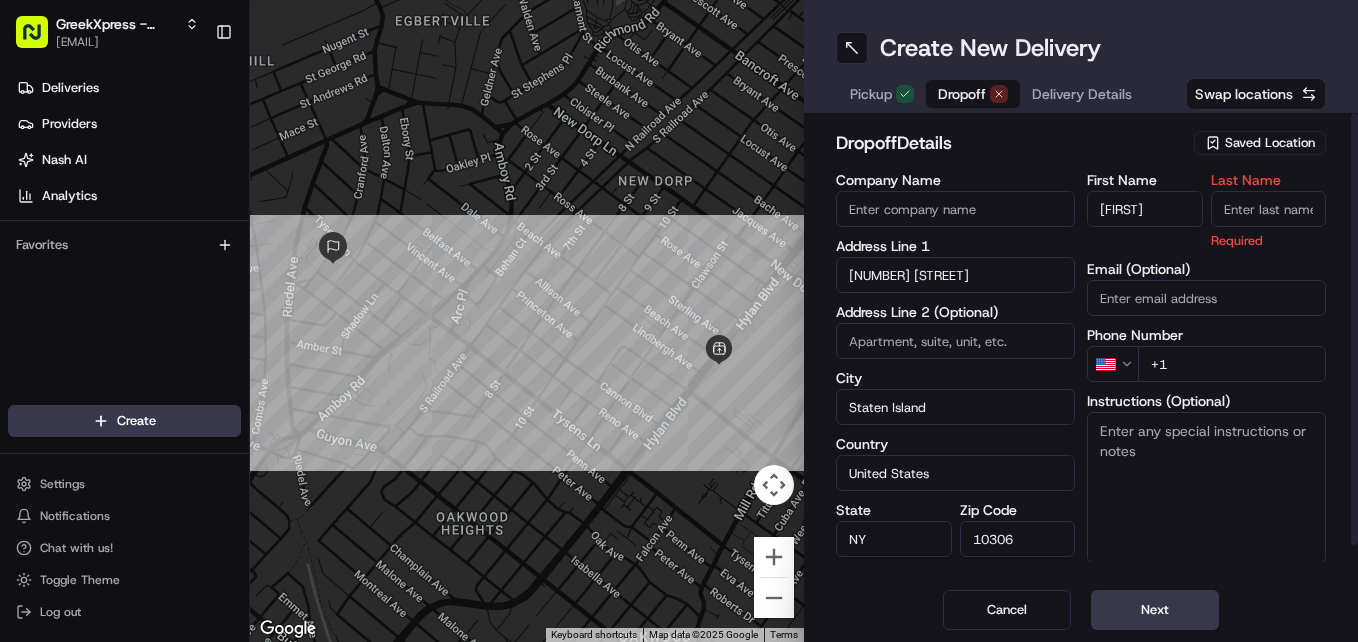 click on "Last Name" at bounding box center (1269, 209) 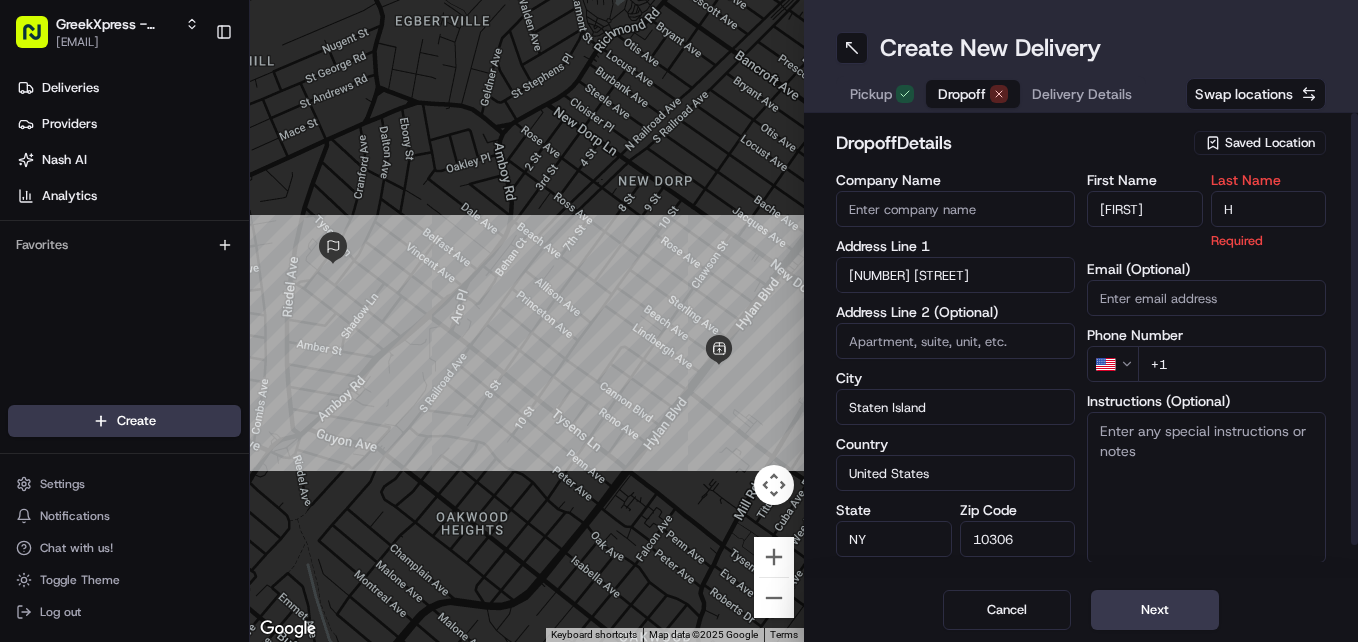 type on "H" 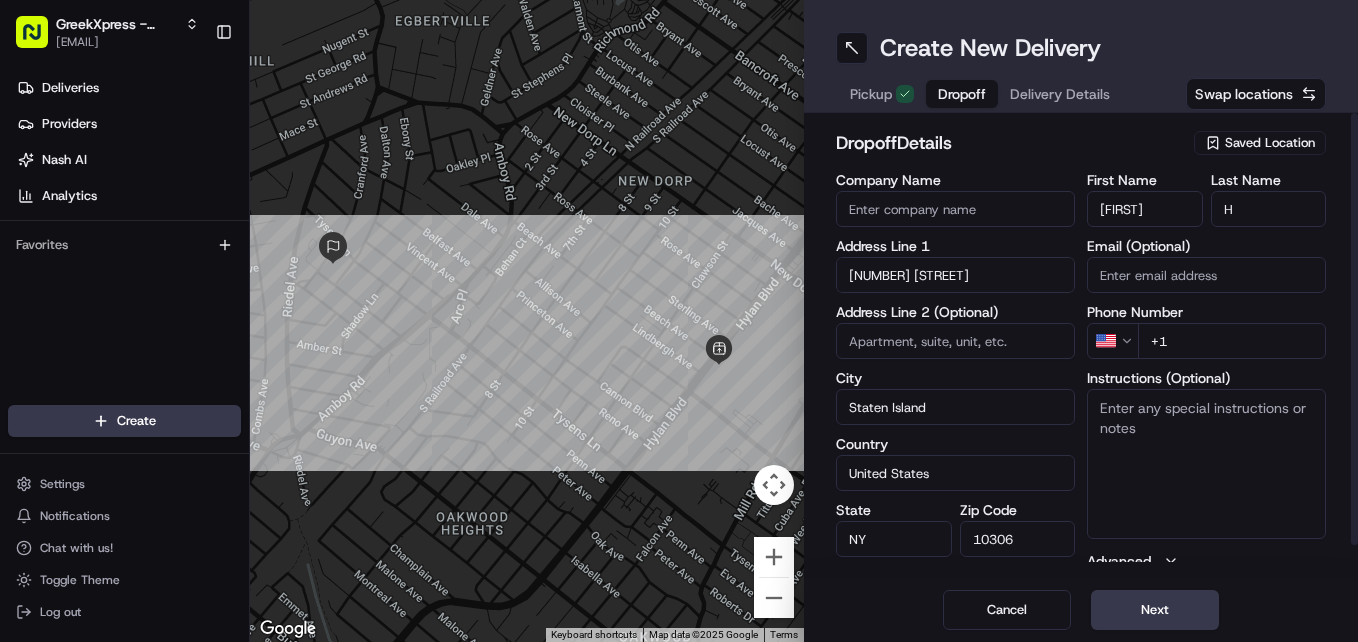 click on "[FIRST]" at bounding box center (1145, 209) 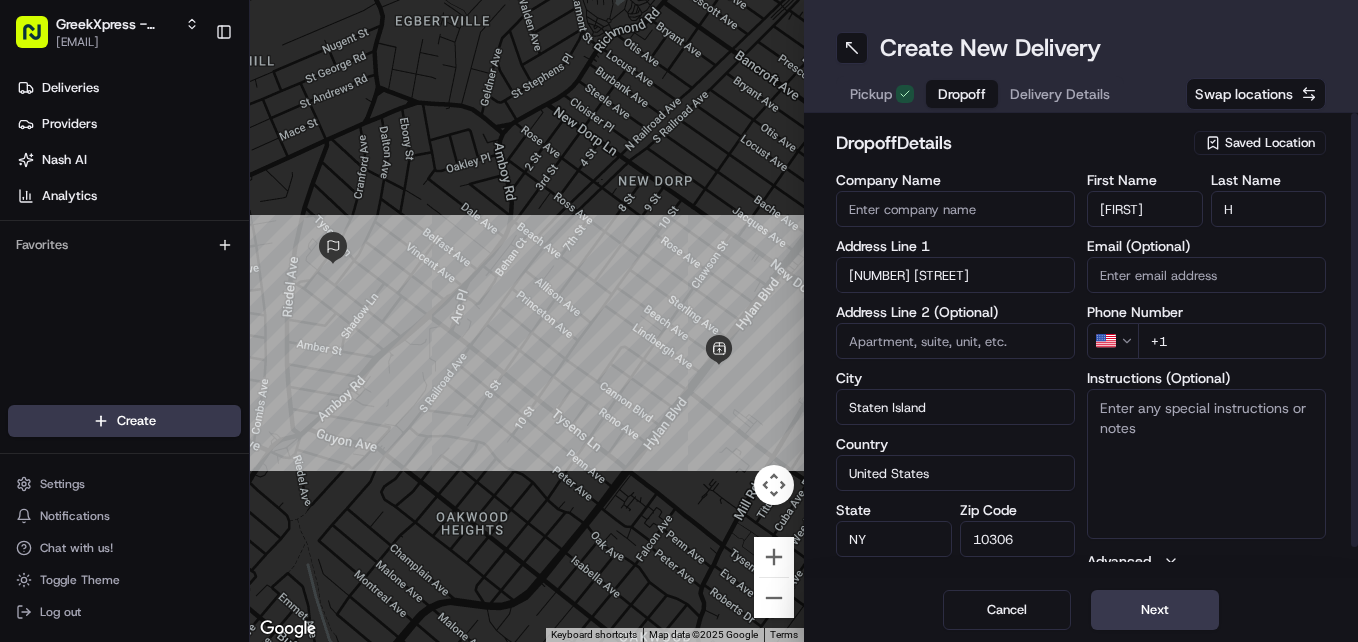 click on "[FIRST]" at bounding box center [1145, 209] 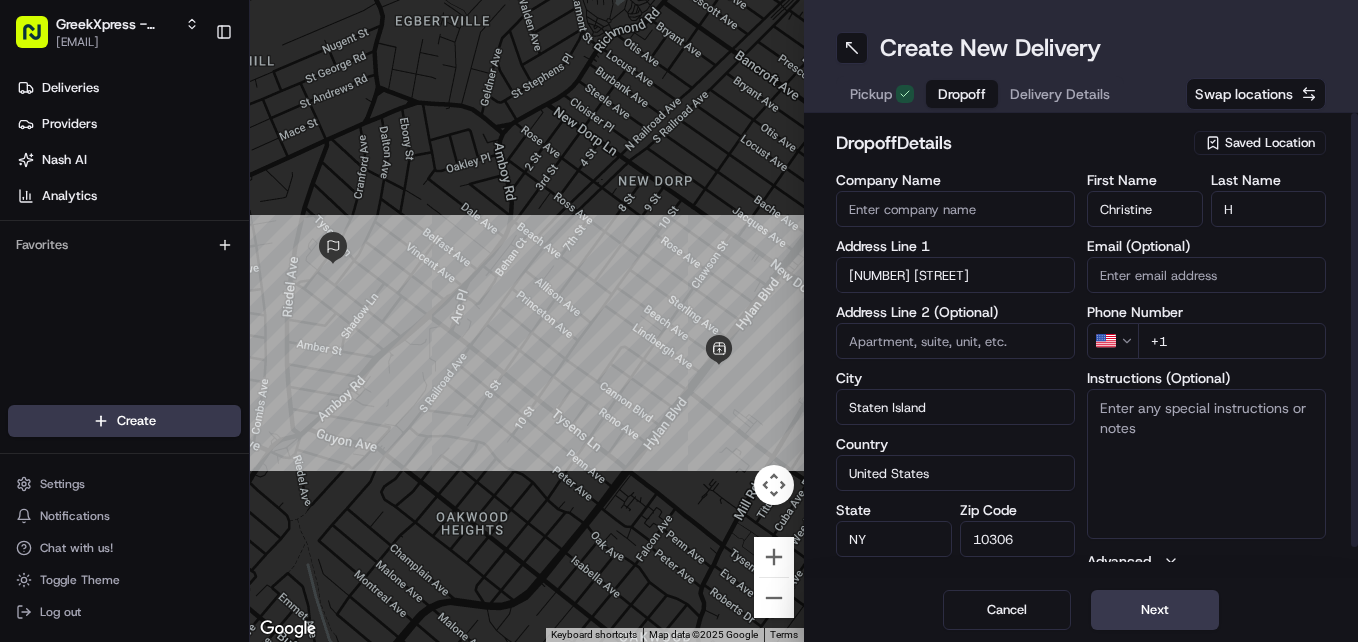 type on "Christine" 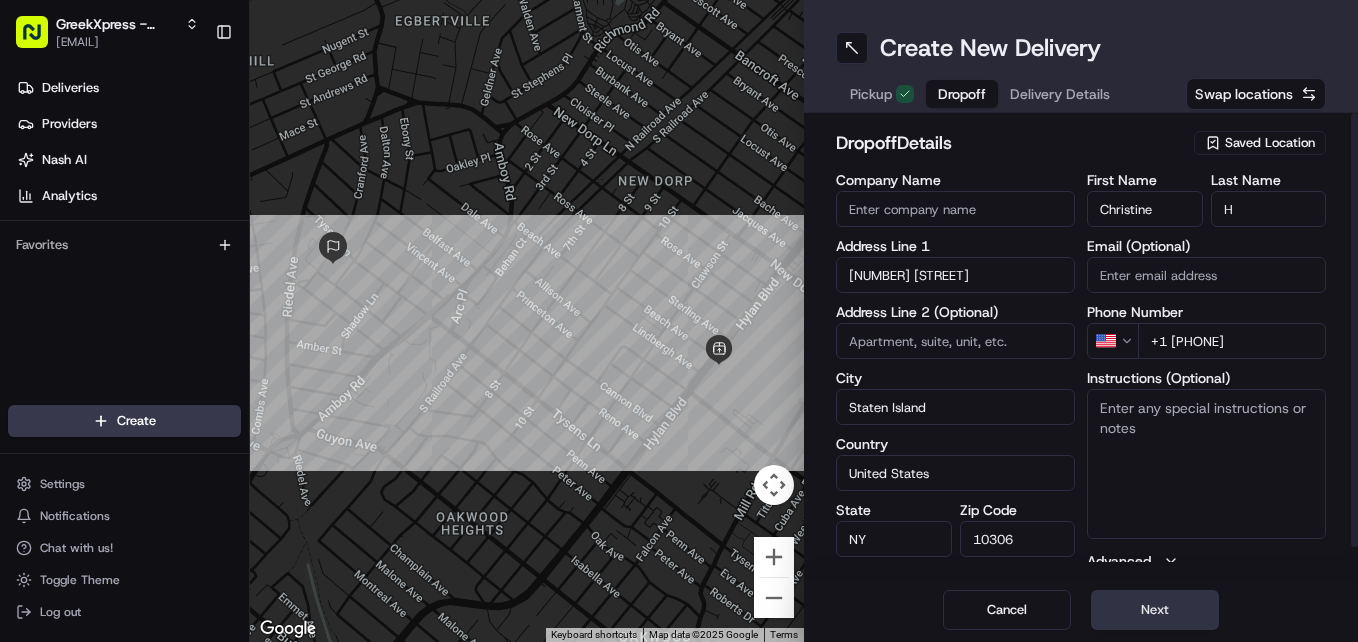 type on "+1 [PHONE]" 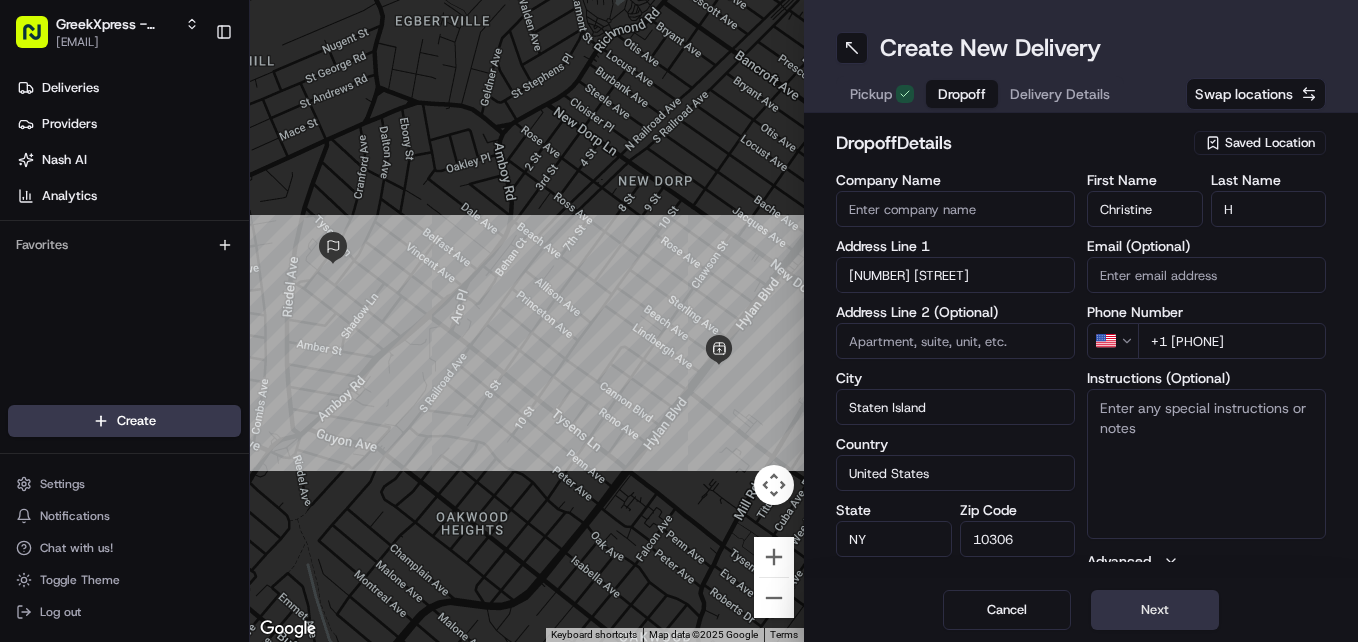 click on "Next" at bounding box center (1155, 610) 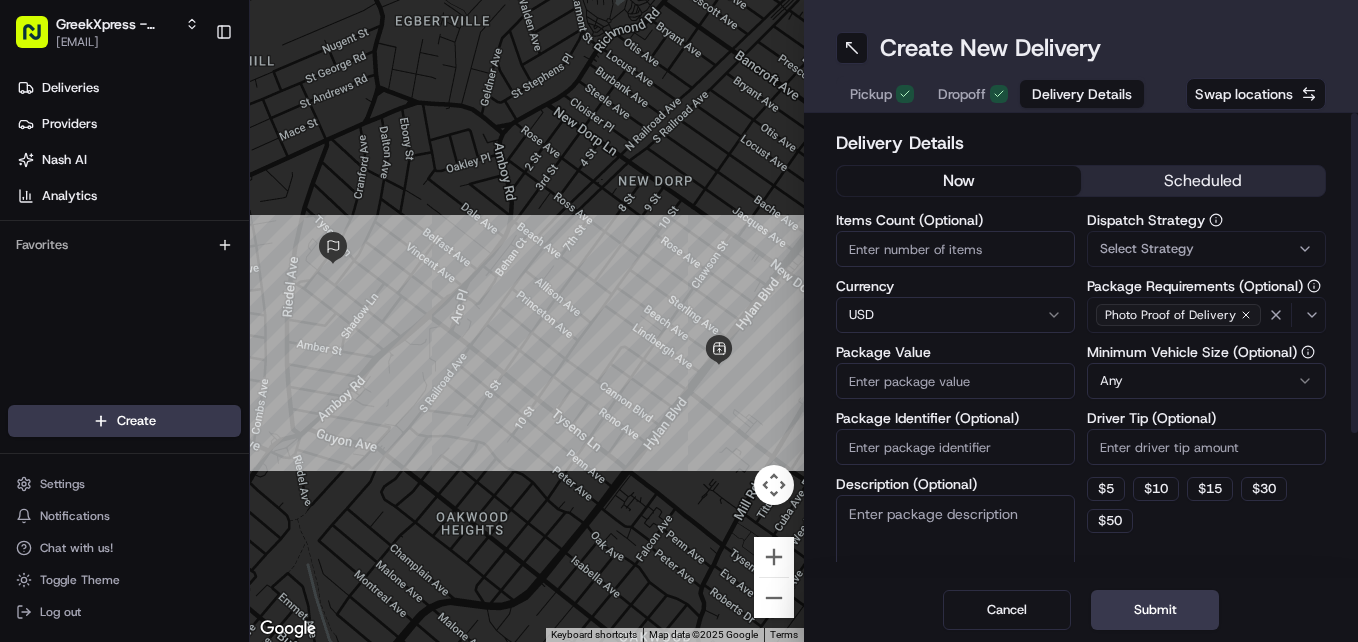 click on "Items Count (Optional)" at bounding box center (955, 249) 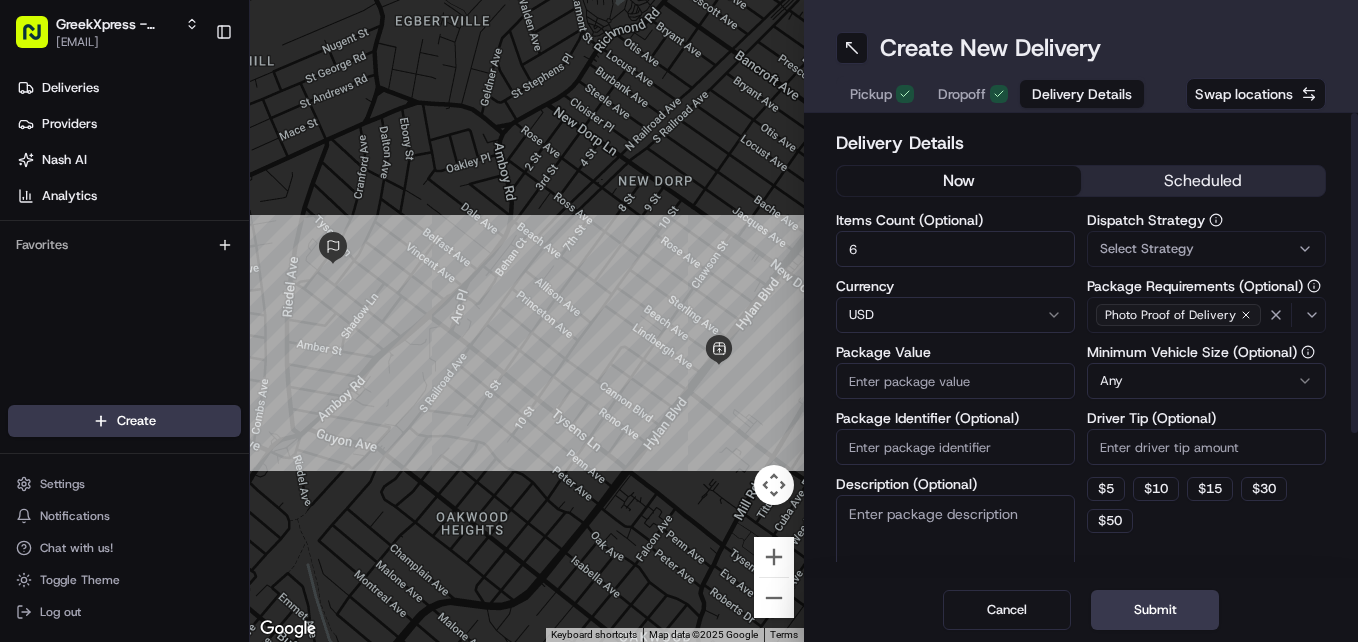type on "6" 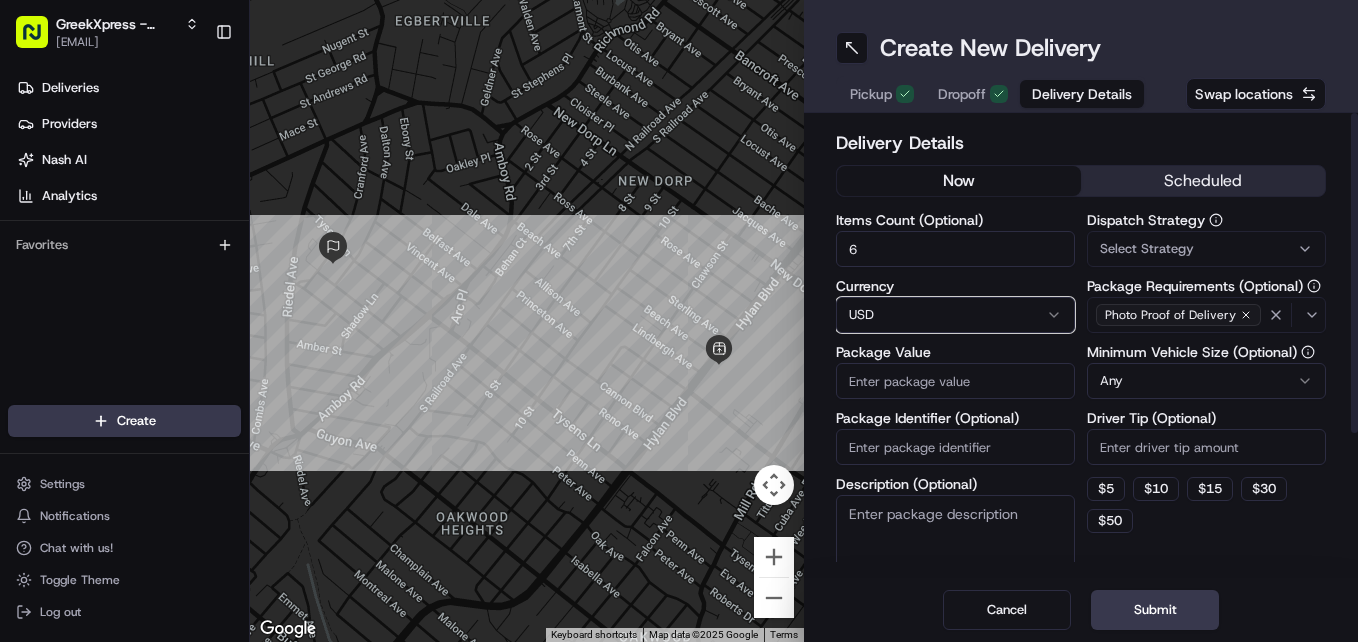 type 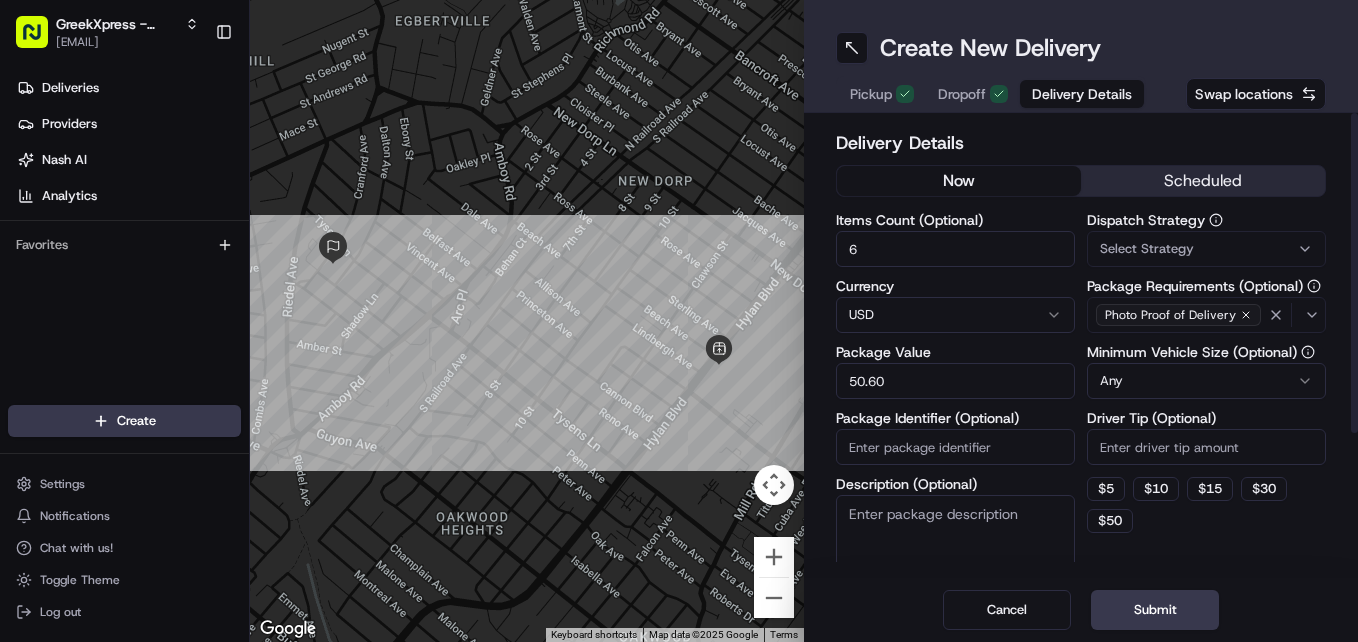 type on "50.60" 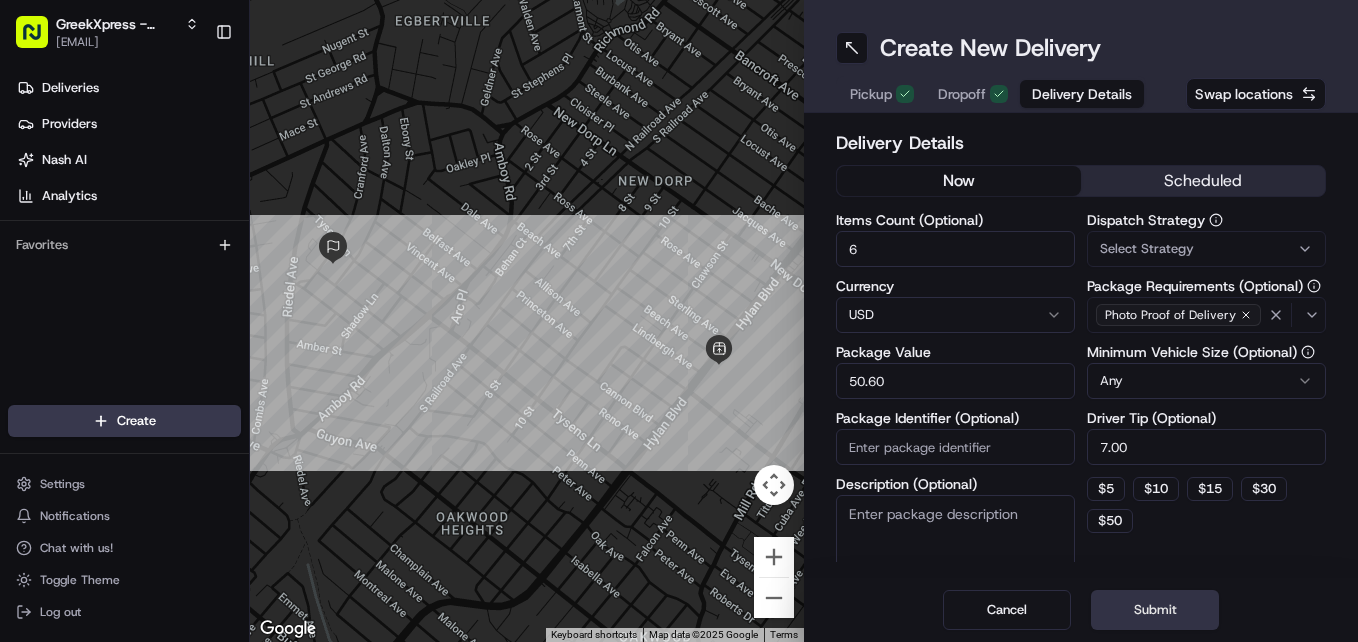 type on "7.00" 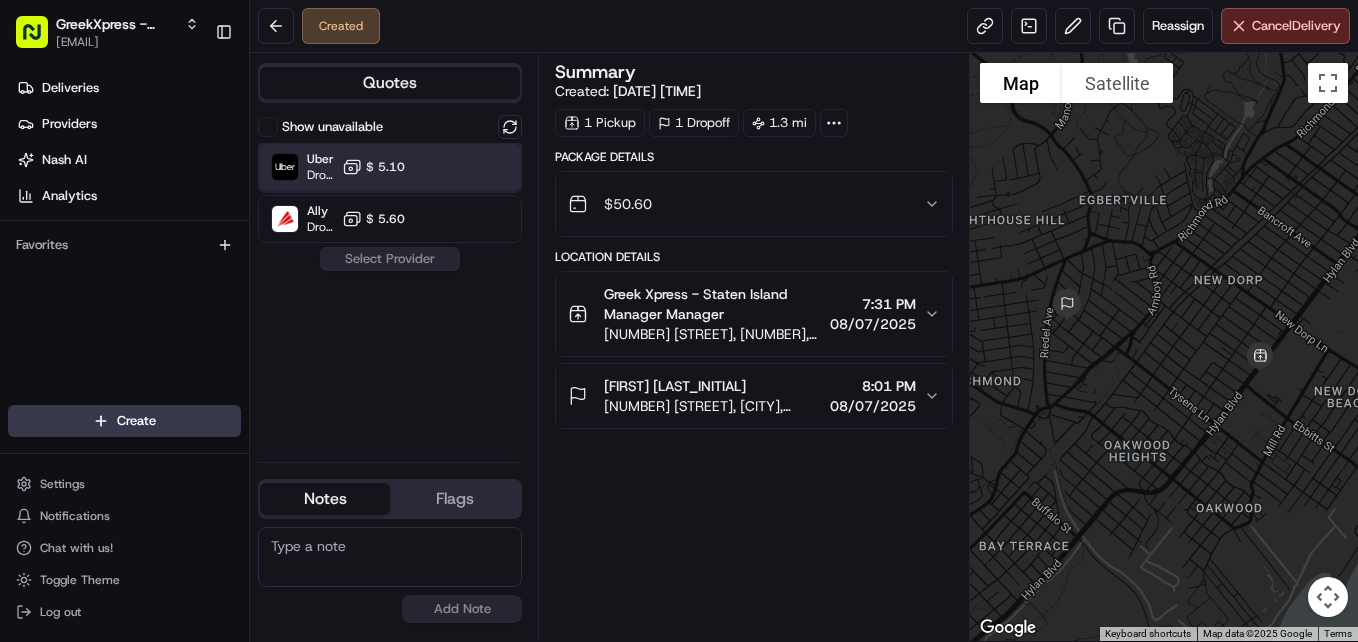 click on "Uber Dropoff ETA   24 minutes $   5.10" at bounding box center [390, 167] 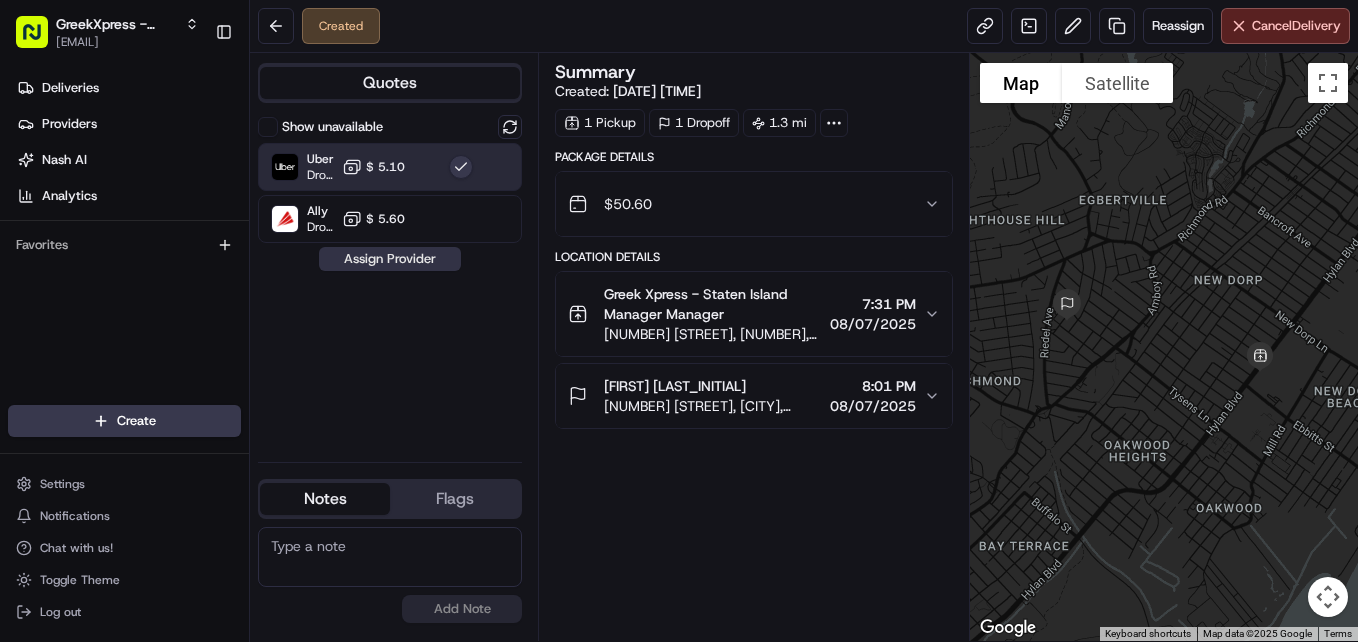click on "Assign Provider" at bounding box center [390, 259] 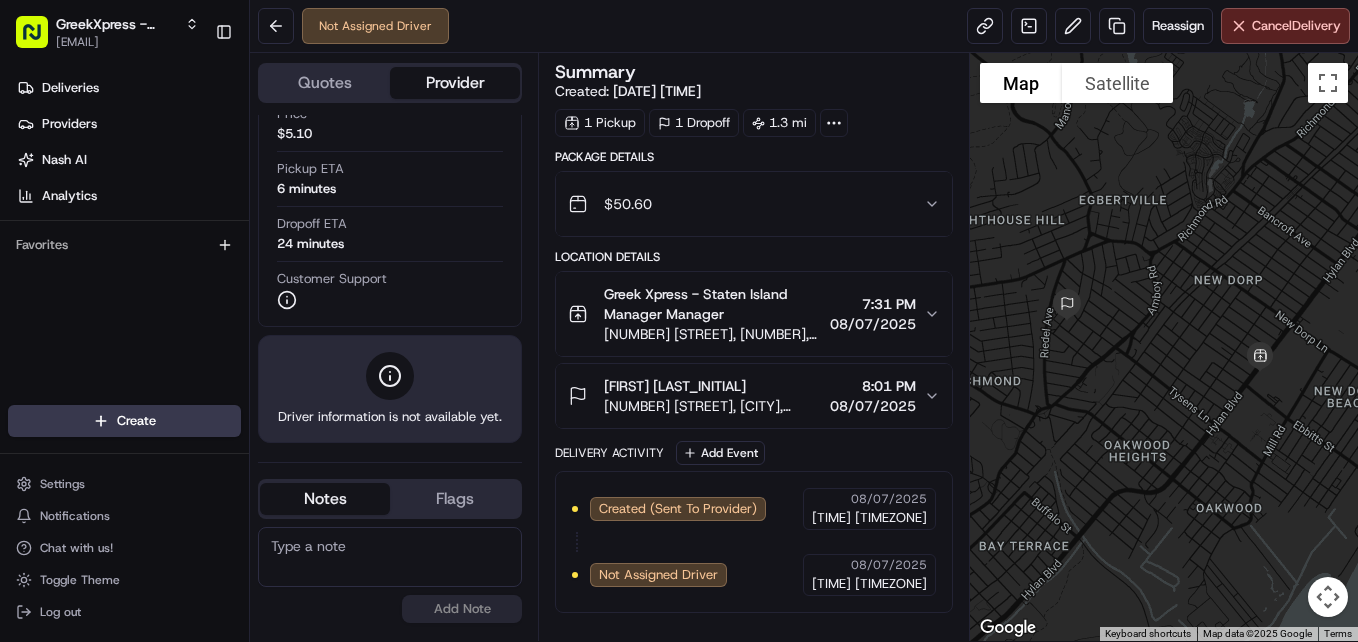 scroll, scrollTop: 177, scrollLeft: 0, axis: vertical 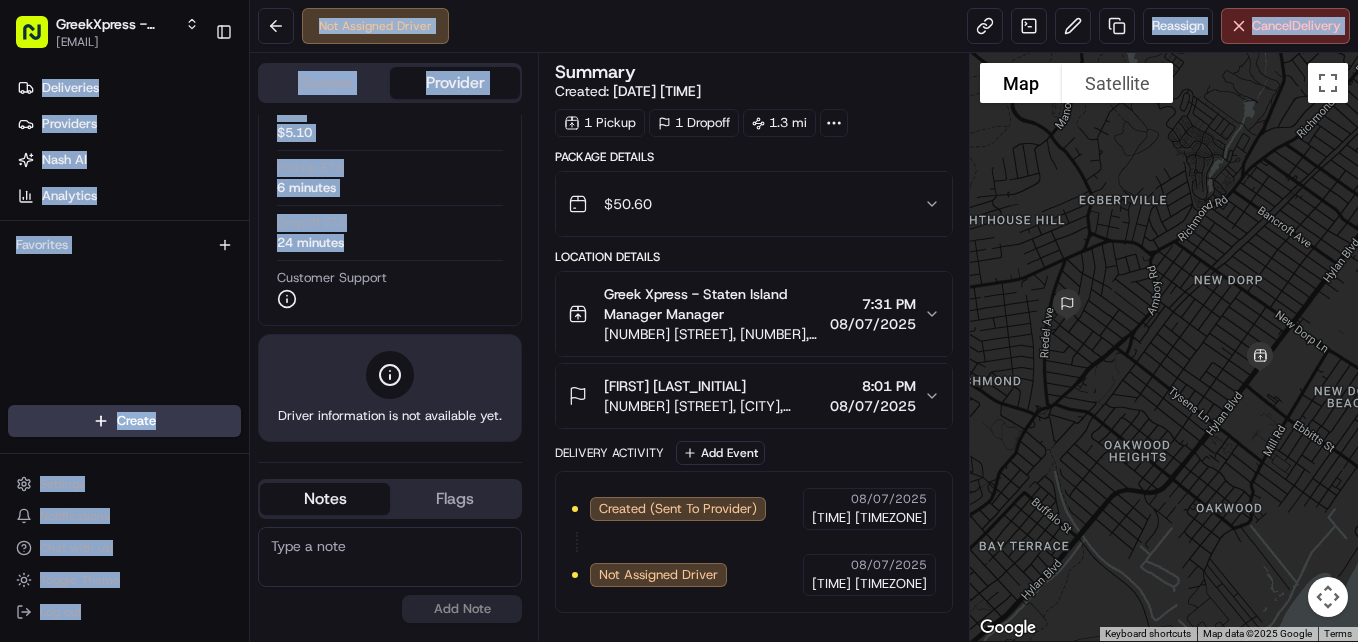 drag, startPoint x: 433, startPoint y: 261, endPoint x: 49, endPoint y: -74, distance: 509.58905 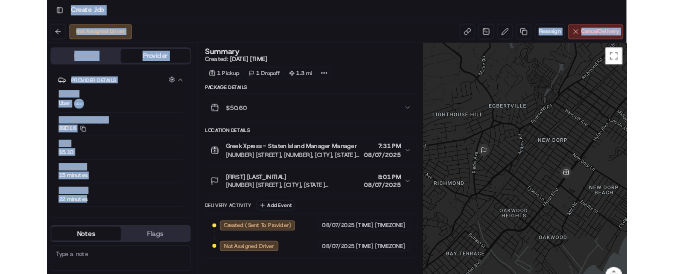 scroll, scrollTop: 0, scrollLeft: 0, axis: both 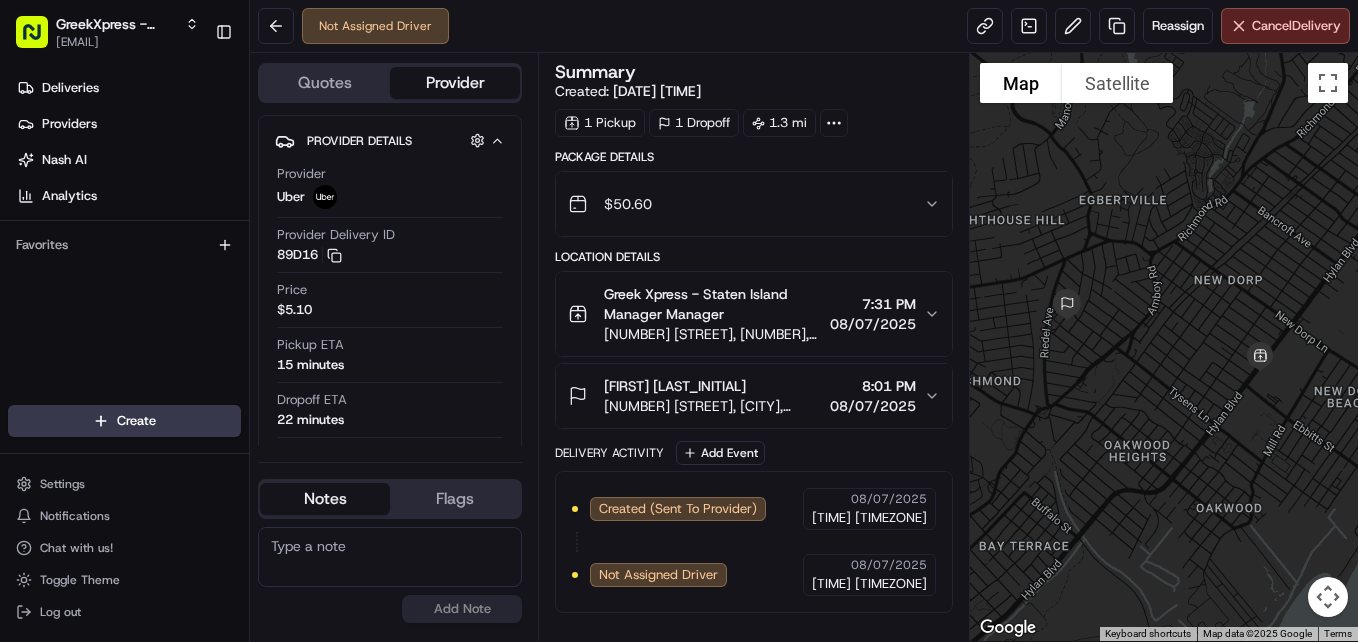 click on "1 Pickup 1 Dropoff 1.3 mi" at bounding box center [754, 123] 